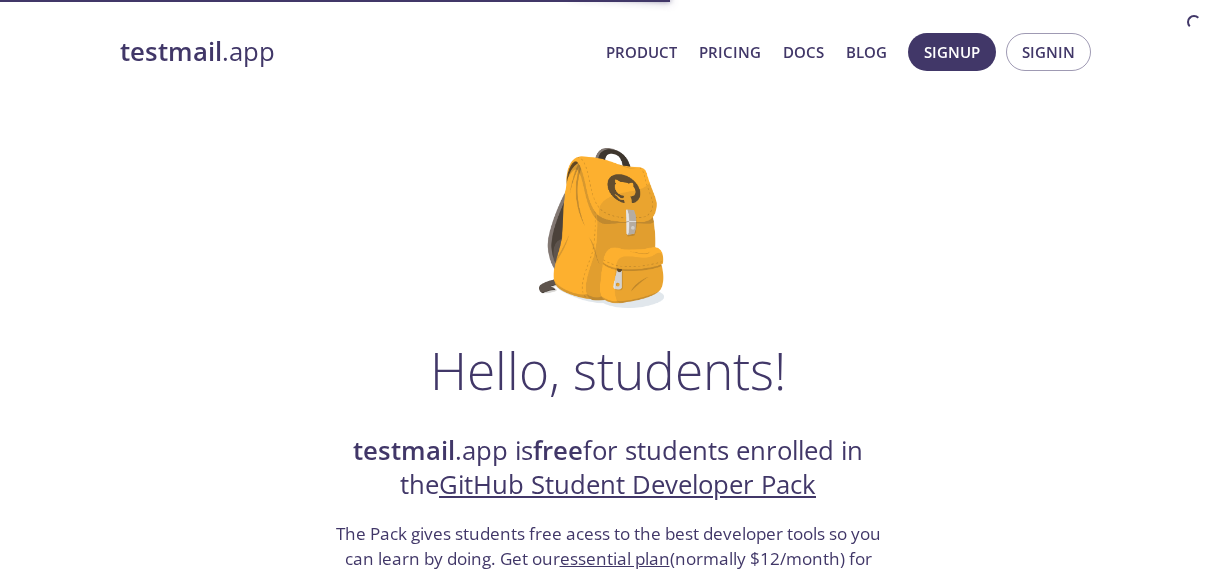 scroll, scrollTop: 0, scrollLeft: 0, axis: both 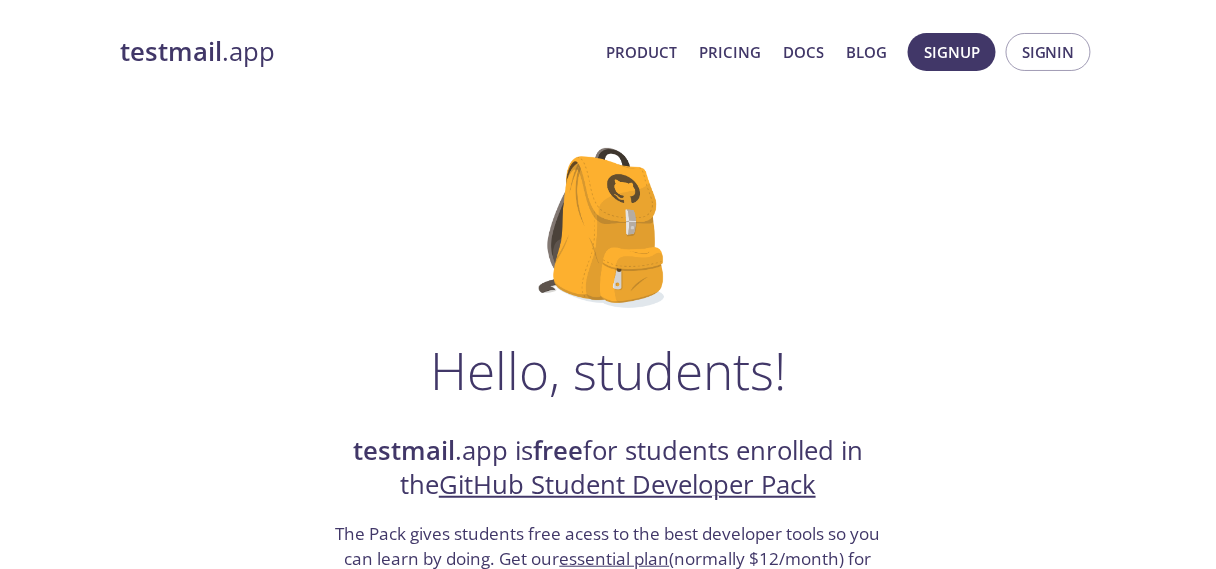 drag, startPoint x: 702, startPoint y: 349, endPoint x: 593, endPoint y: 246, distance: 149.96666 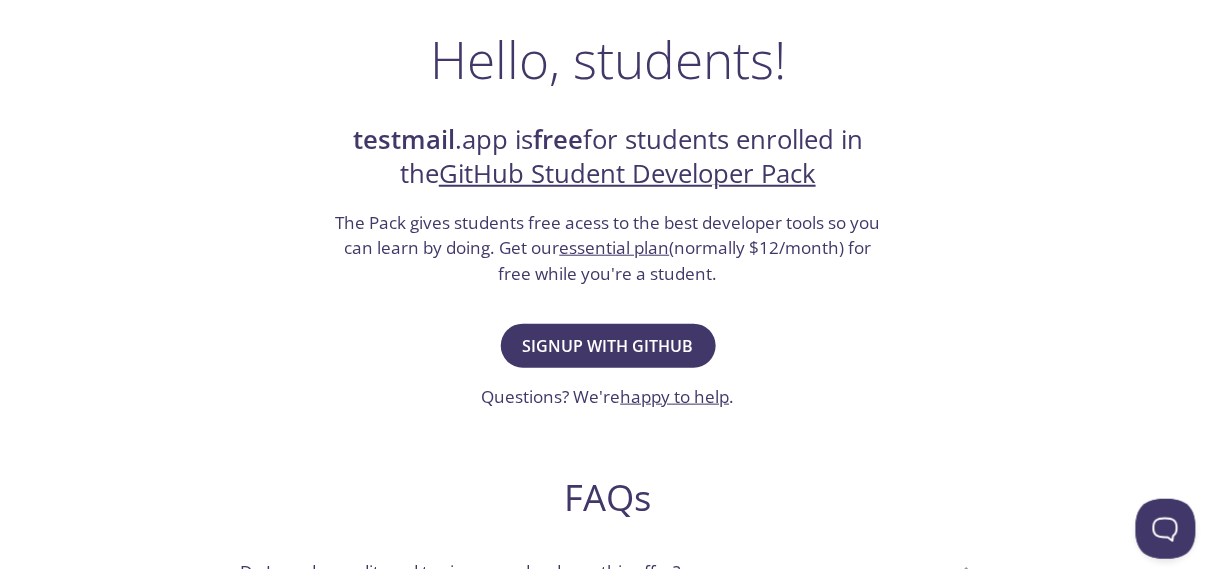 scroll, scrollTop: 313, scrollLeft: 0, axis: vertical 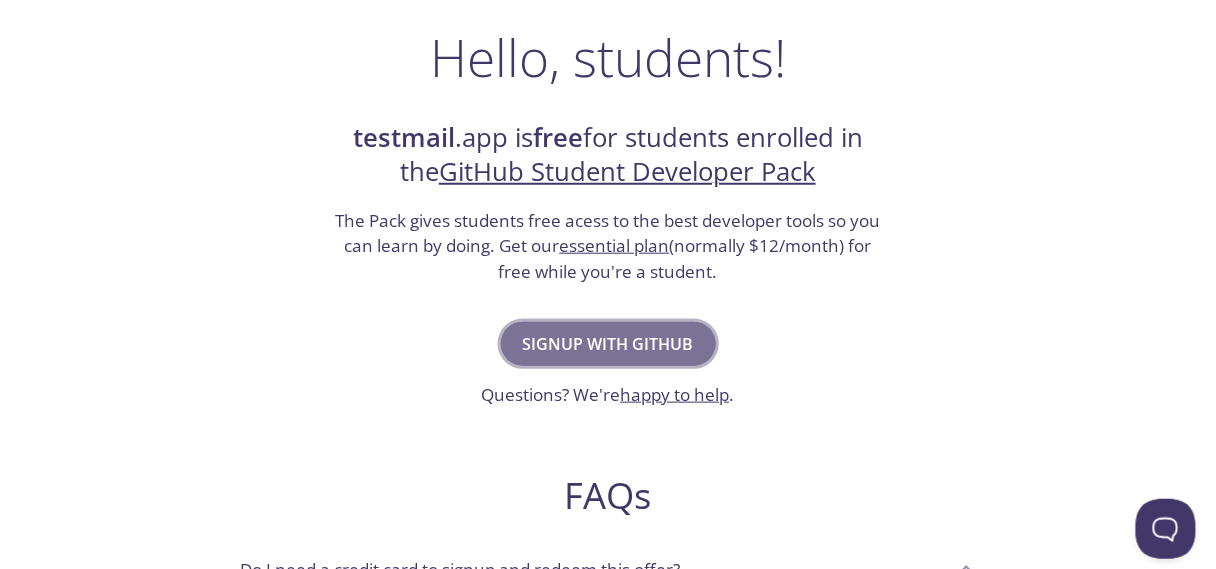 click on "Signup with GitHub" at bounding box center [608, 344] 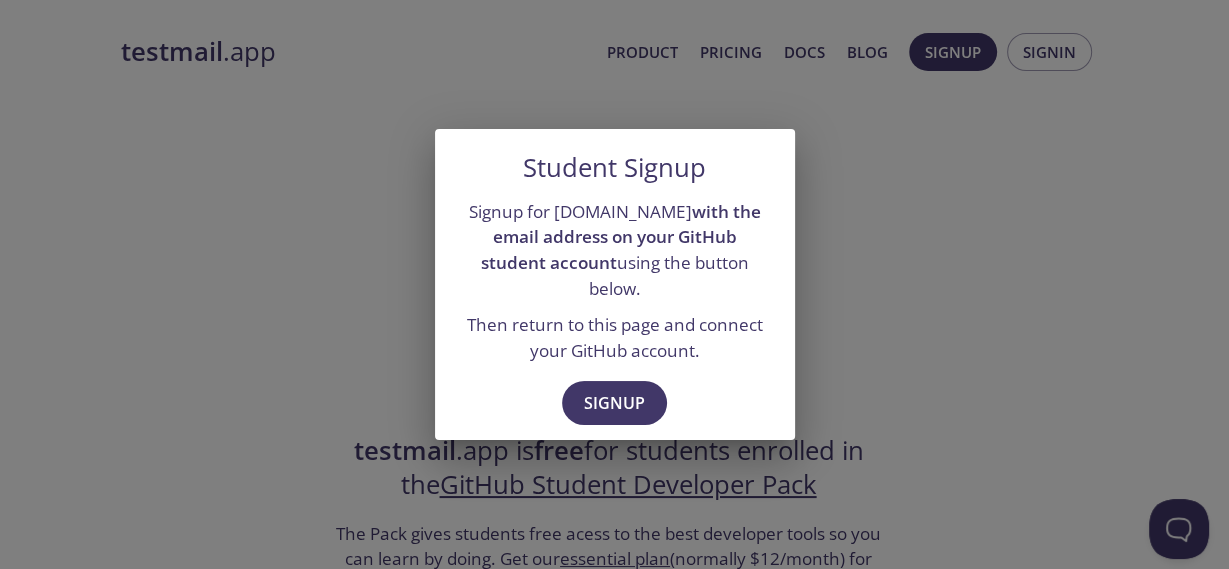 click on "Signup for testmail.app  with the email address on your GitHub student account  using the button below. Then return to this page and connect your GitHub account." at bounding box center (615, 281) 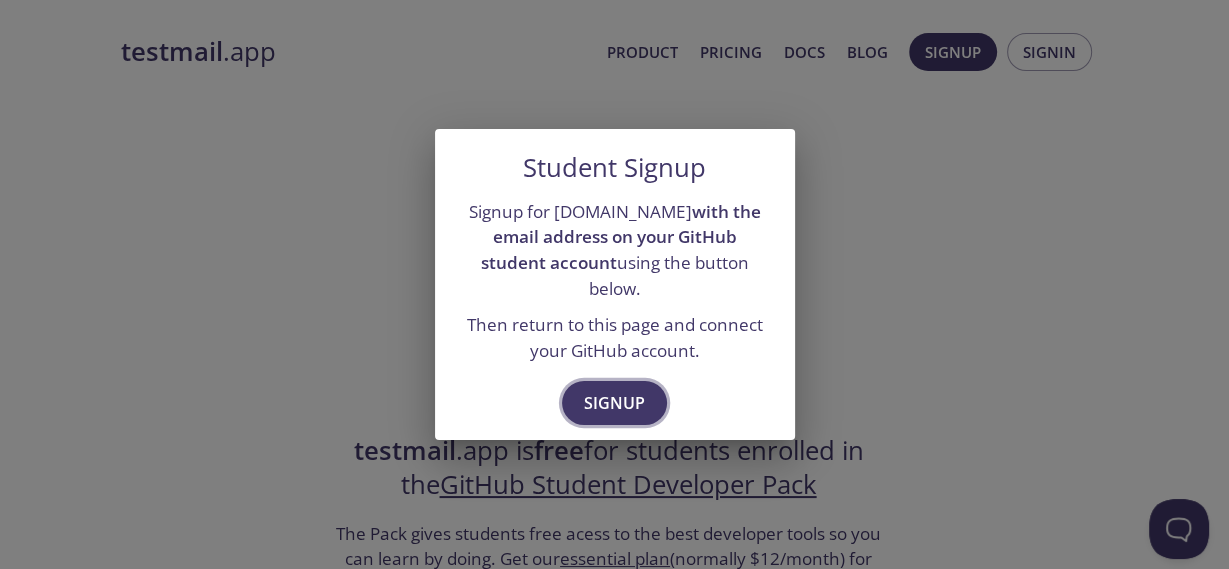 click on "Signup" at bounding box center [614, 403] 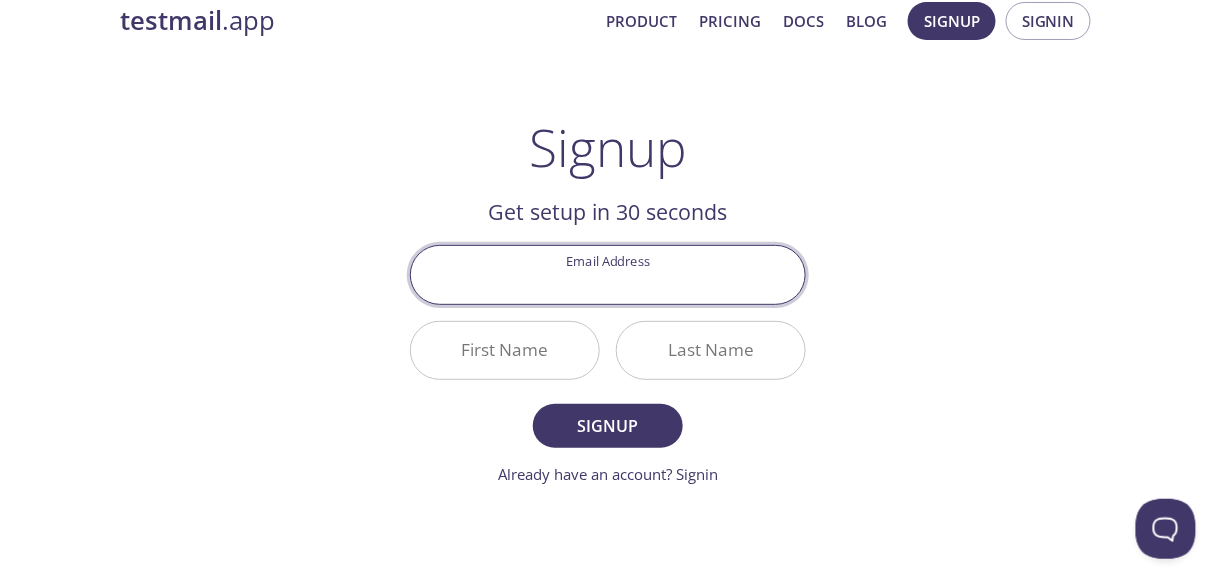 scroll, scrollTop: 29, scrollLeft: 0, axis: vertical 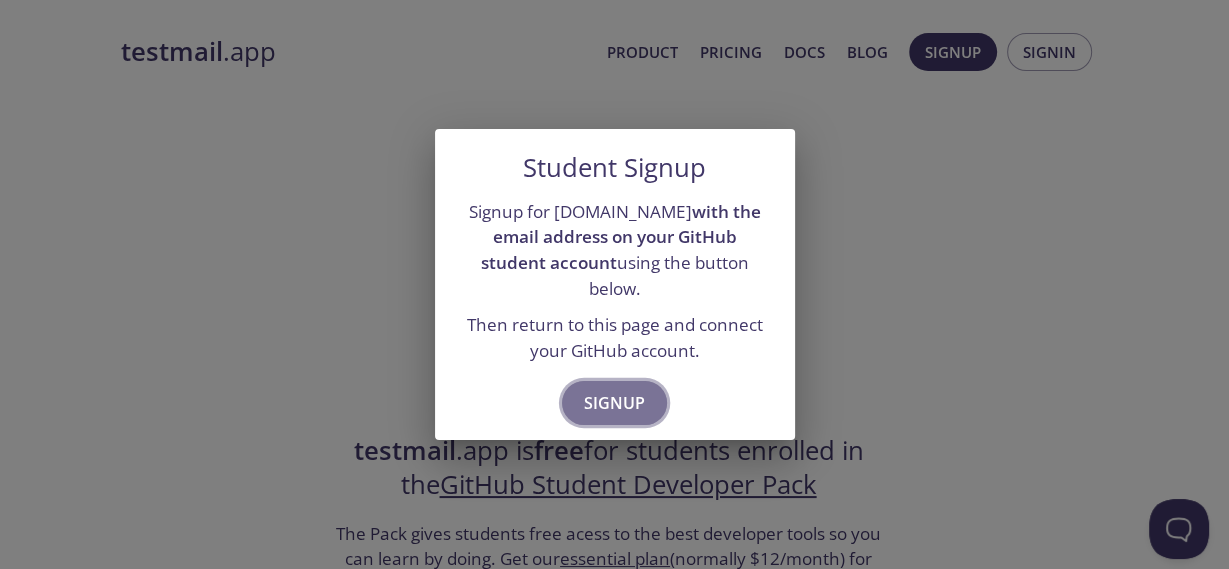 click on "Signup" at bounding box center [614, 403] 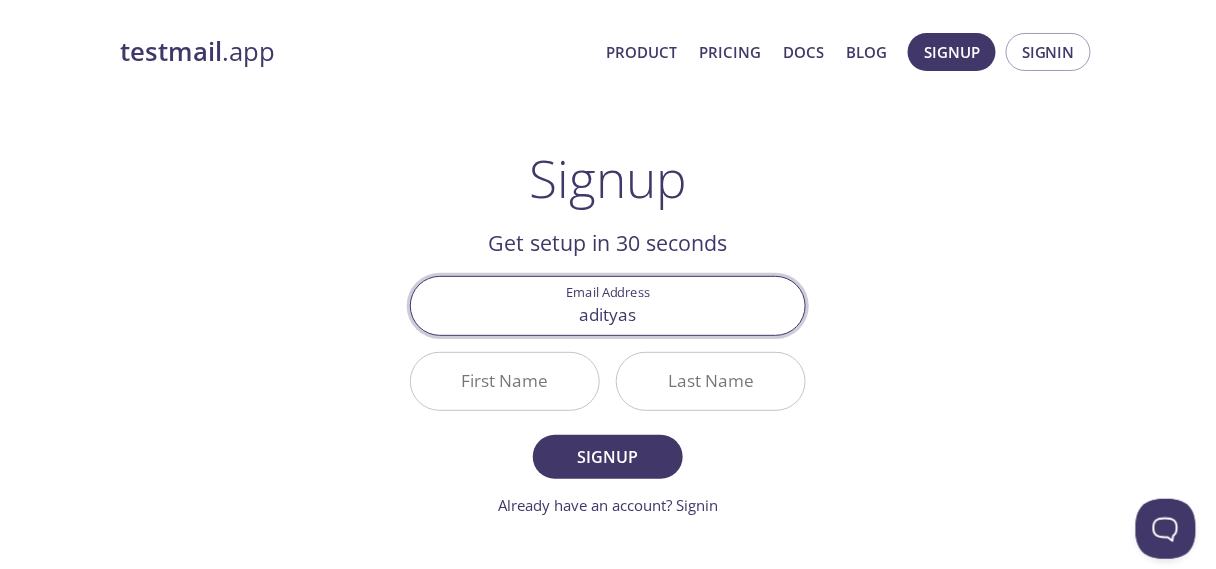 click on "Signup" at bounding box center (608, 457) 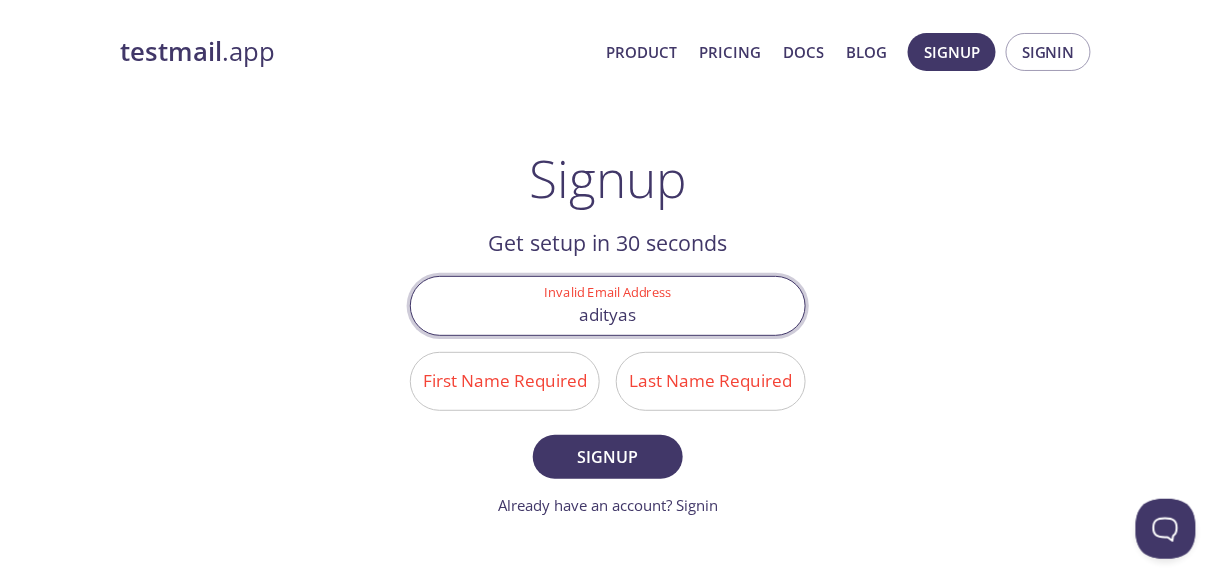 type on "[EMAIL_ADDRESS][DOMAIN_NAME]" 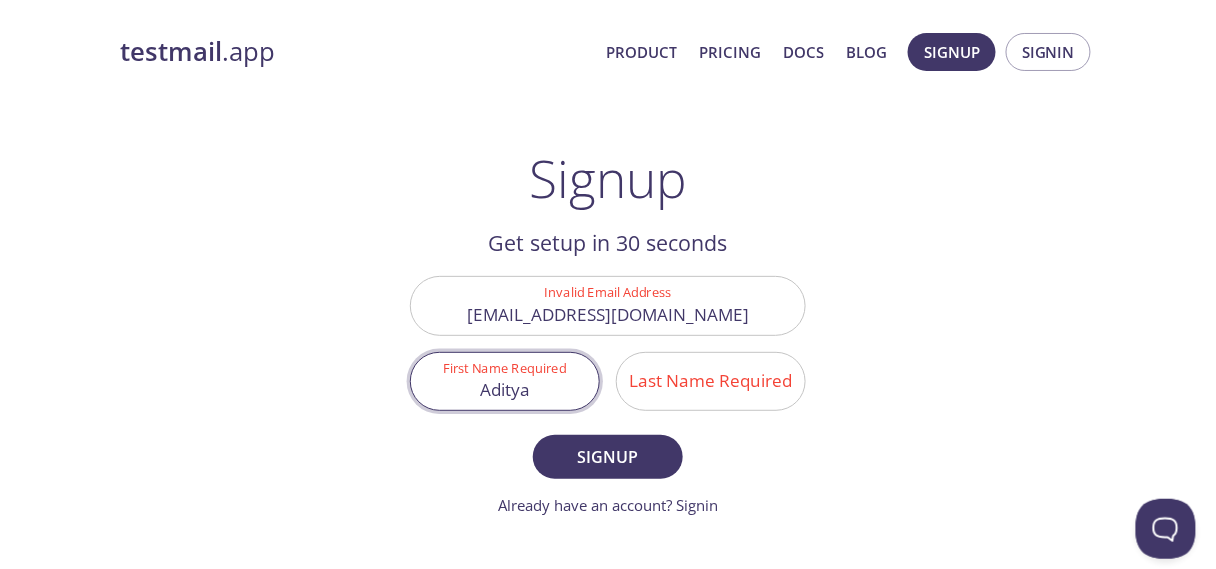 type on "Aditya" 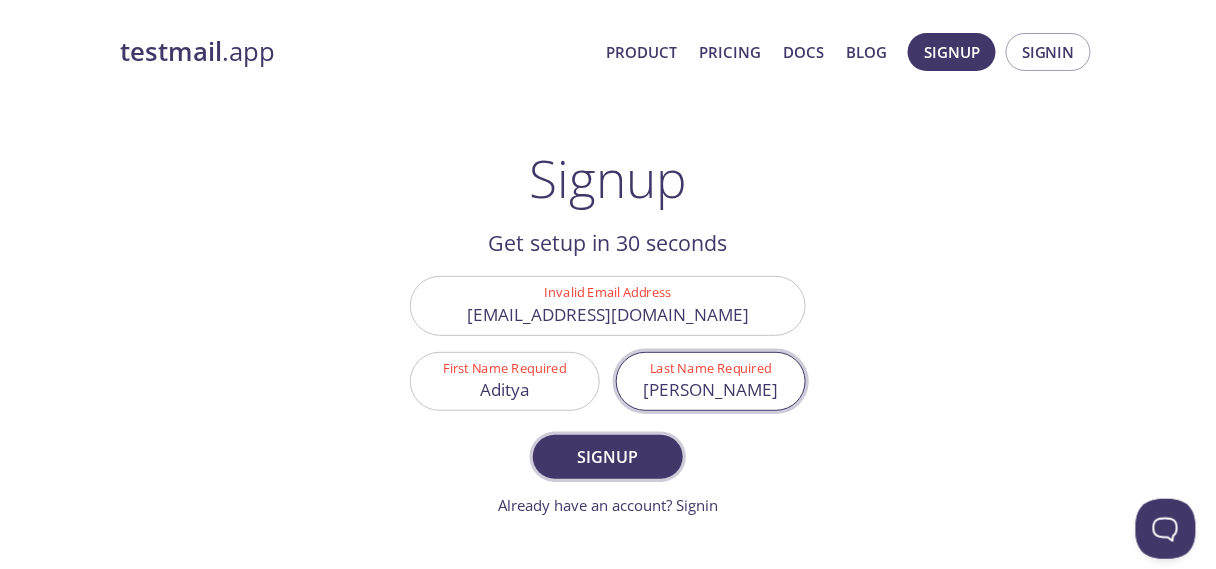 type on "[PERSON_NAME]" 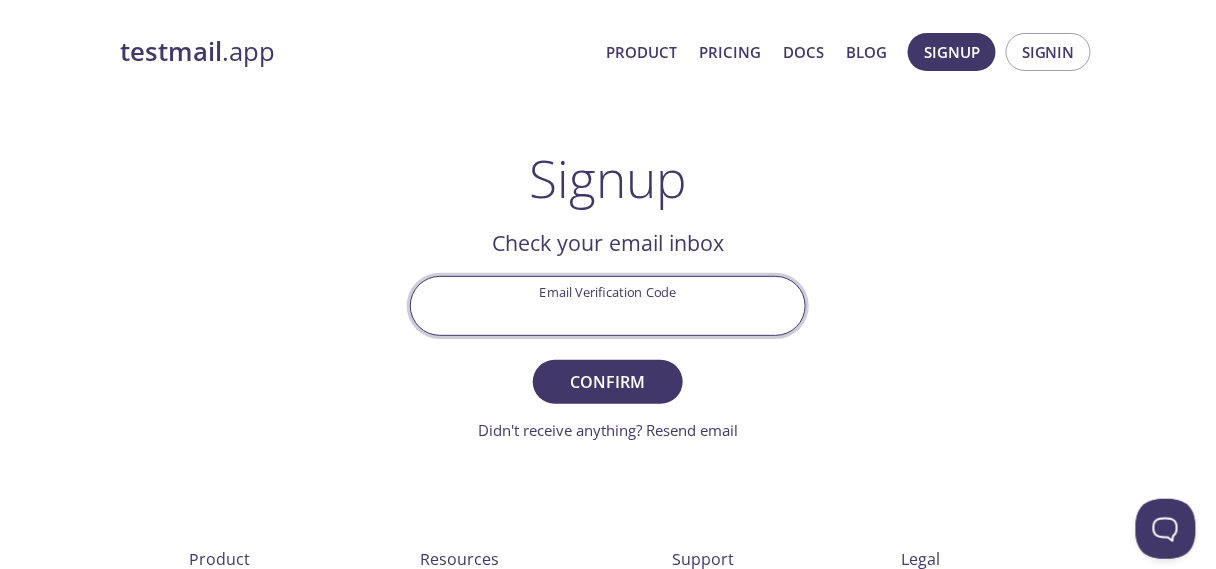 click on "Email Verification Code" at bounding box center [608, 305] 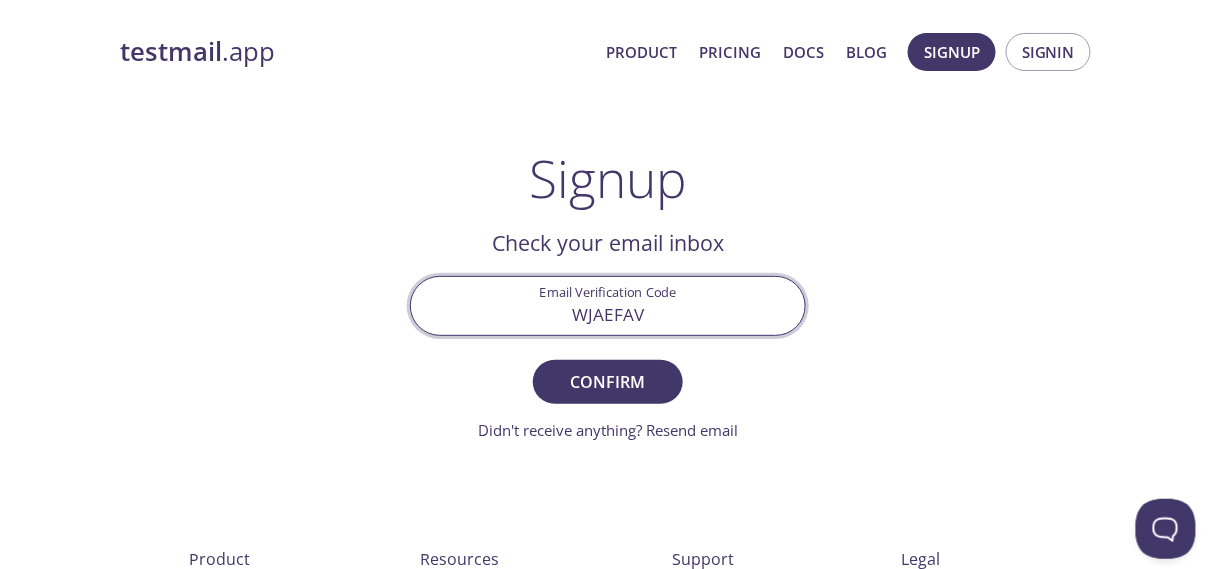 type on "WJAEFAV" 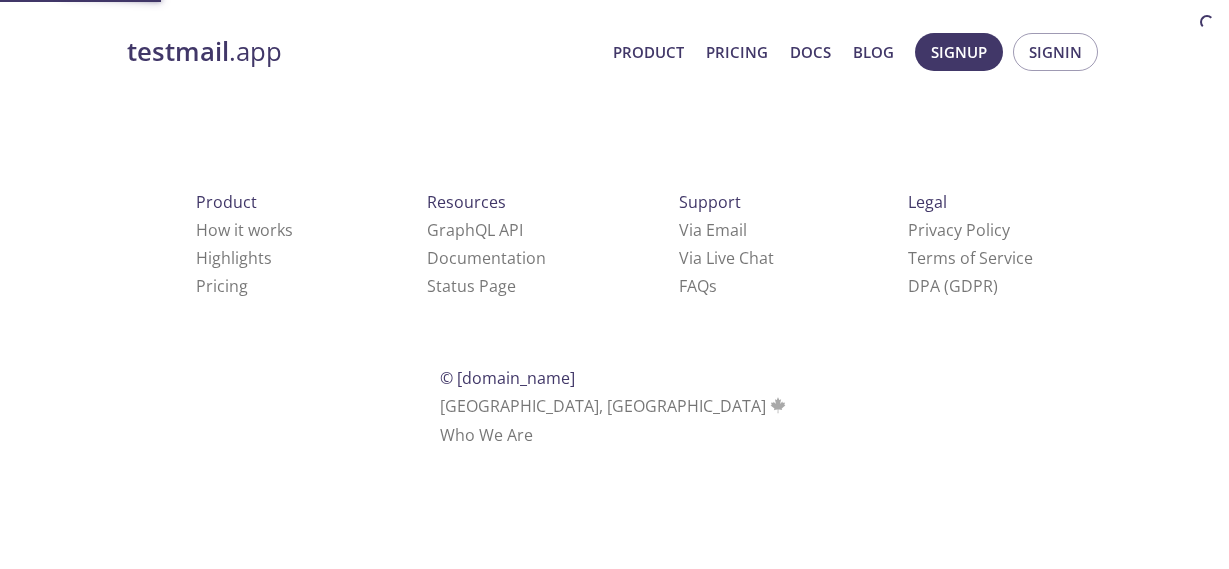 scroll, scrollTop: 0, scrollLeft: 0, axis: both 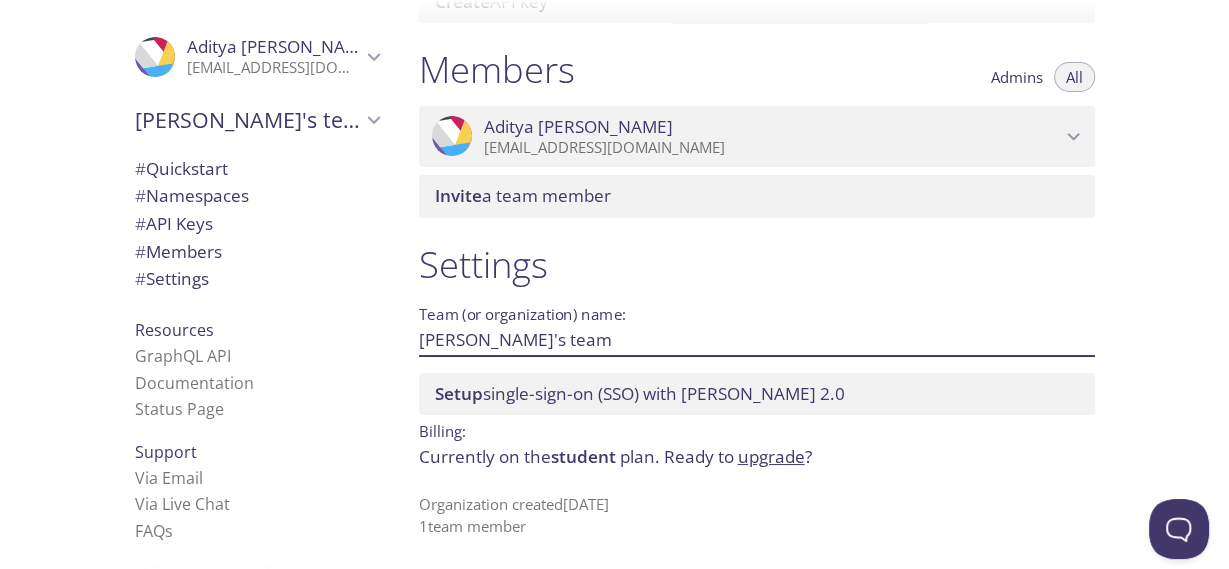 click on "[PERSON_NAME]'s team" at bounding box center (725, 339) 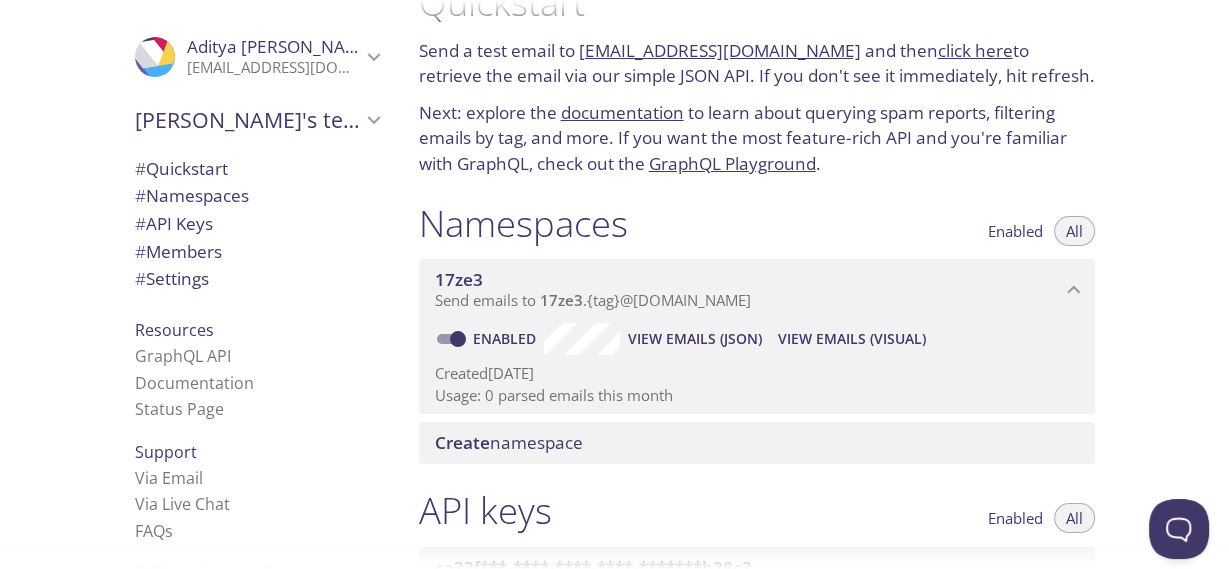 scroll, scrollTop: 0, scrollLeft: 0, axis: both 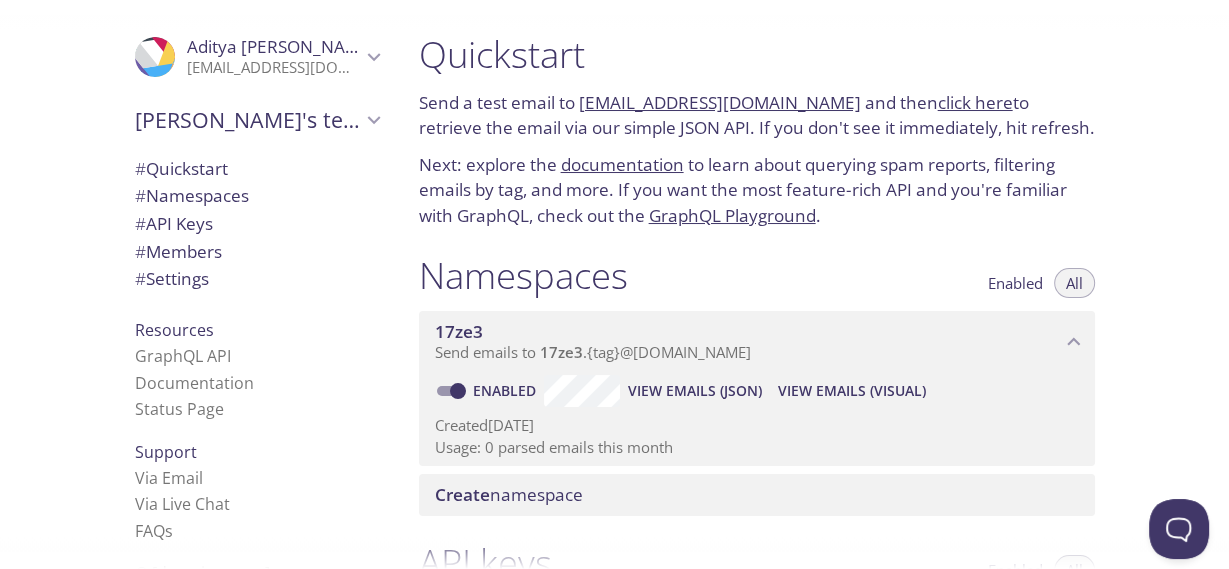 click on "[EMAIL_ADDRESS][DOMAIN_NAME]" at bounding box center [720, 102] 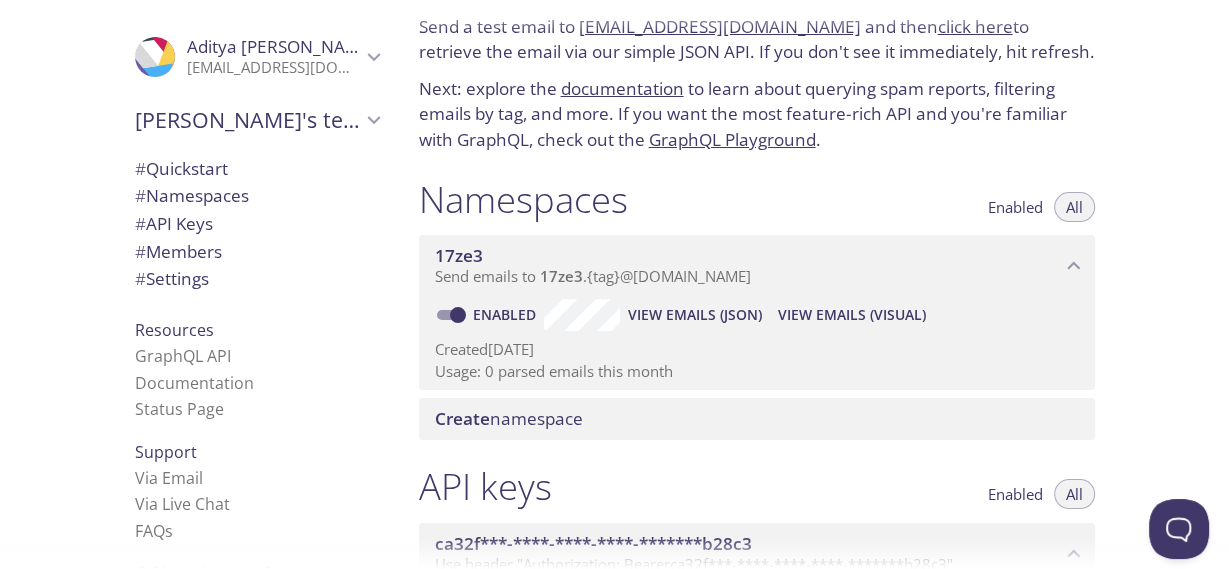 scroll, scrollTop: 80, scrollLeft: 0, axis: vertical 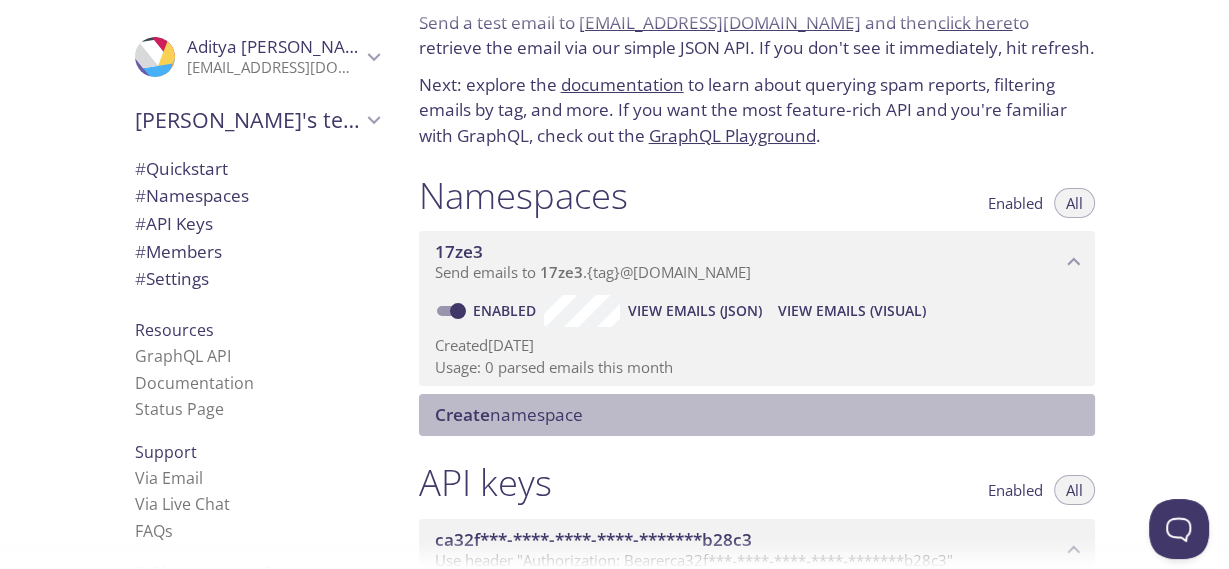 click on "Create  namespace" at bounding box center (757, 415) 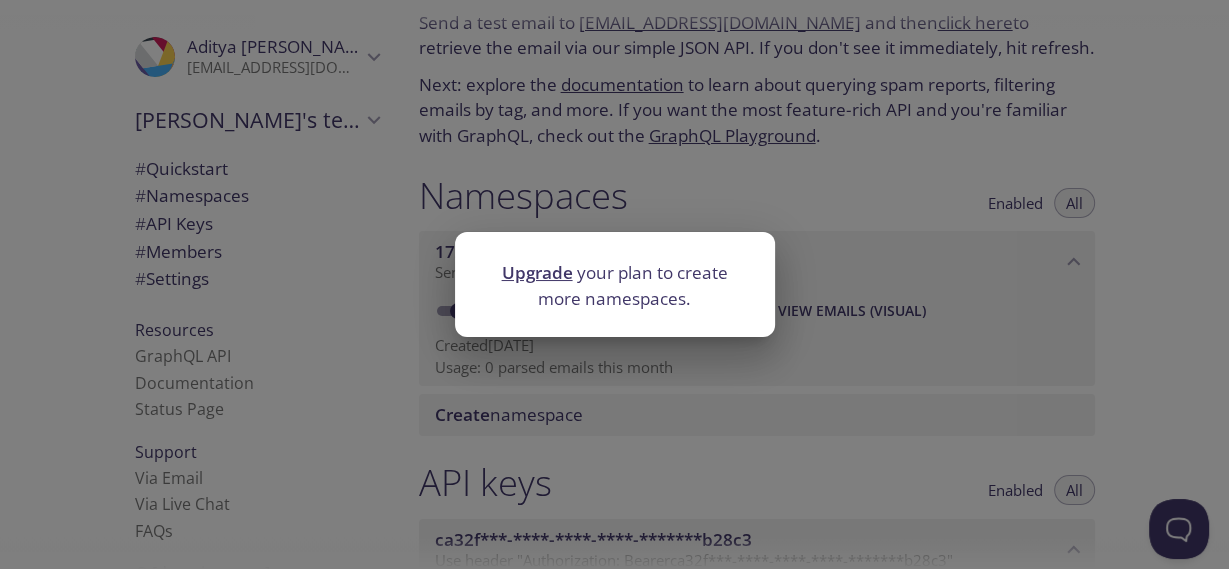 click on "Upgrade   your plan to create more namespaces." at bounding box center (614, 284) 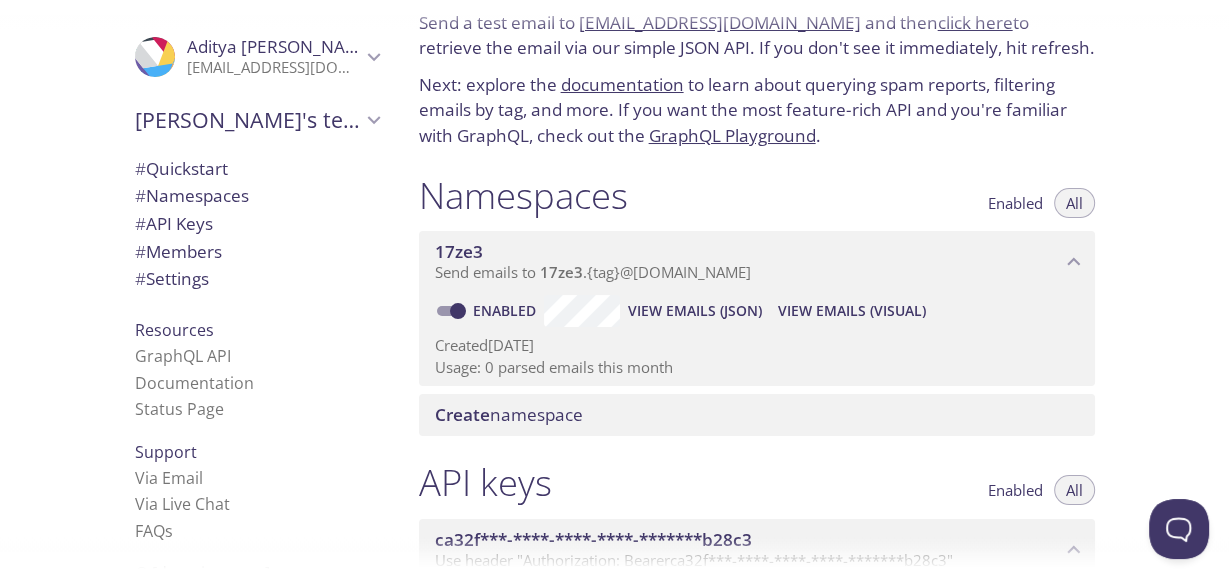 click on "Send emails to   17ze3 . {tag} @[DOMAIN_NAME]" at bounding box center (593, 272) 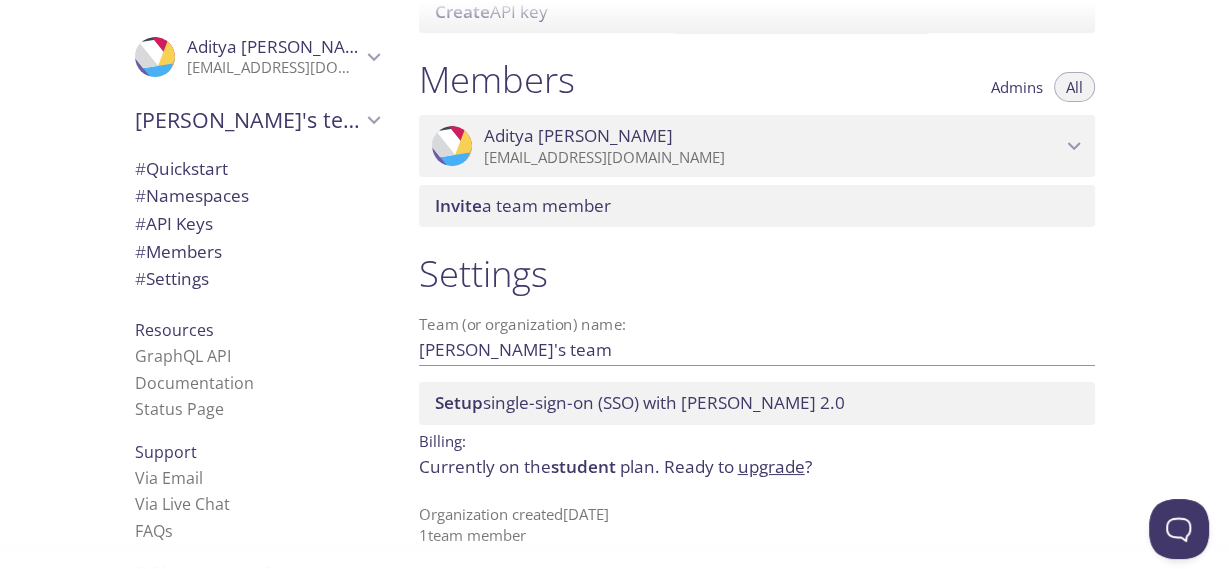scroll, scrollTop: 759, scrollLeft: 0, axis: vertical 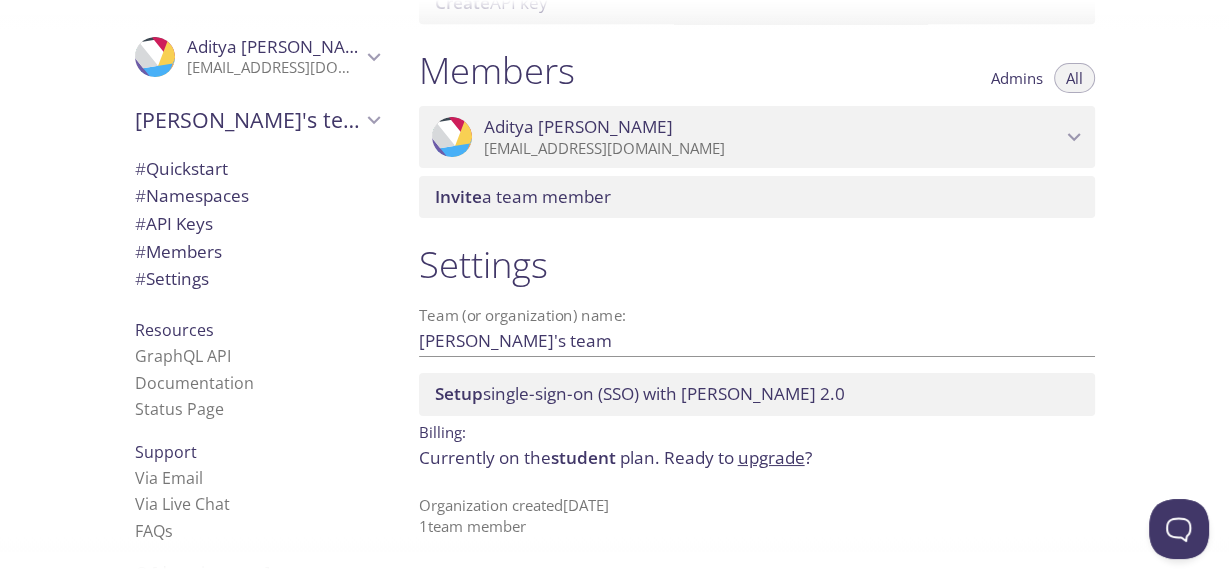 click on "#  Quickstart" at bounding box center (181, 168) 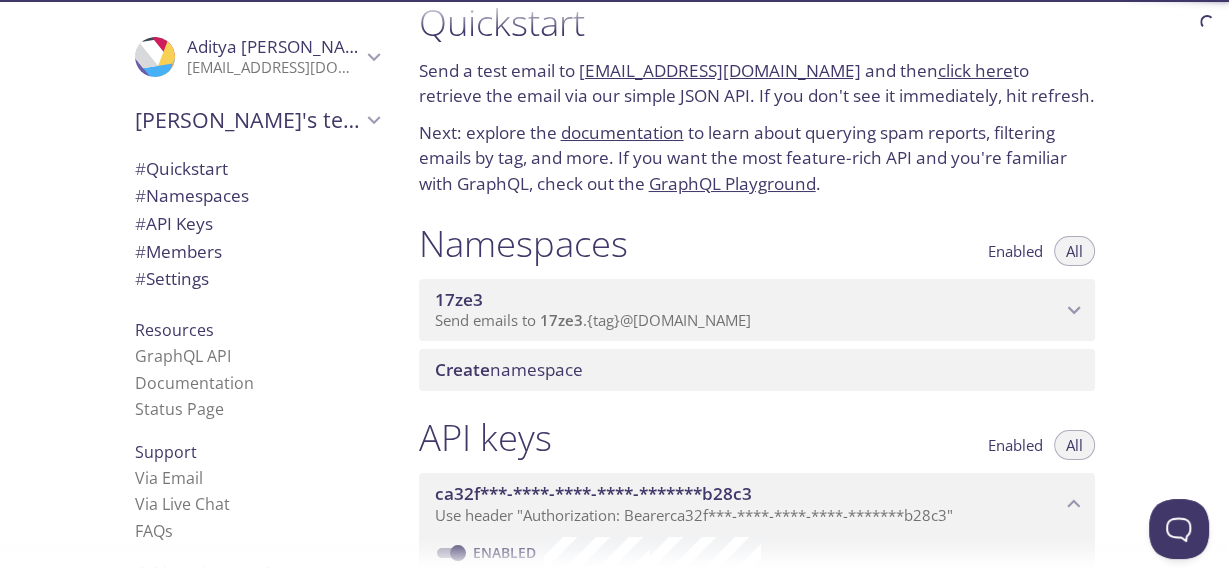 scroll, scrollTop: 32, scrollLeft: 0, axis: vertical 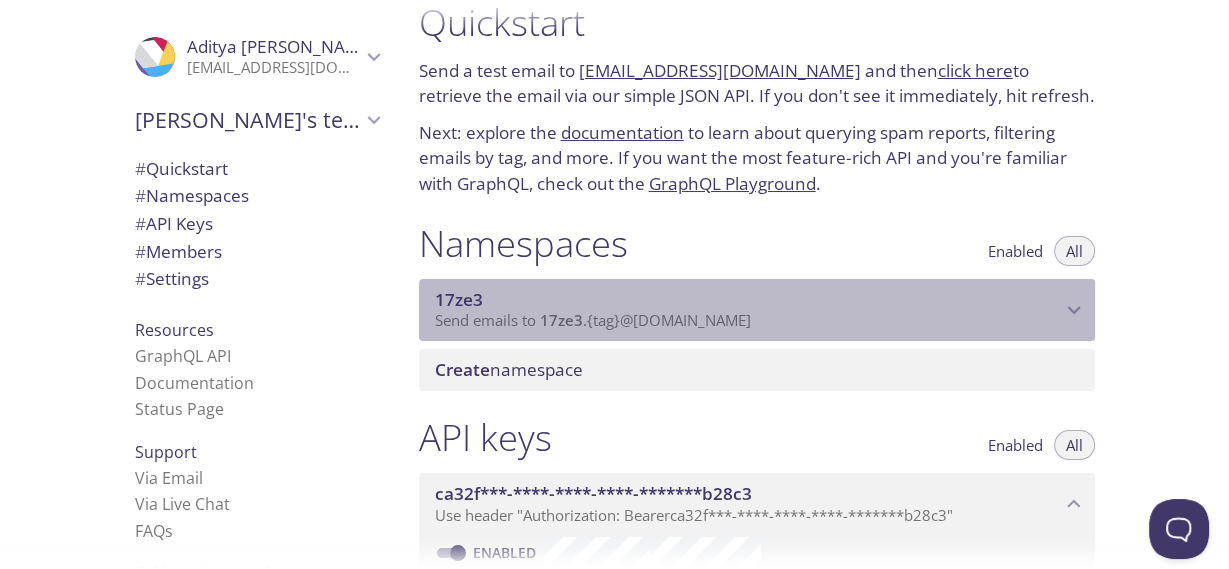 click on "17ze3 Send emails to   17ze3 . {tag} @[DOMAIN_NAME]" at bounding box center [757, 310] 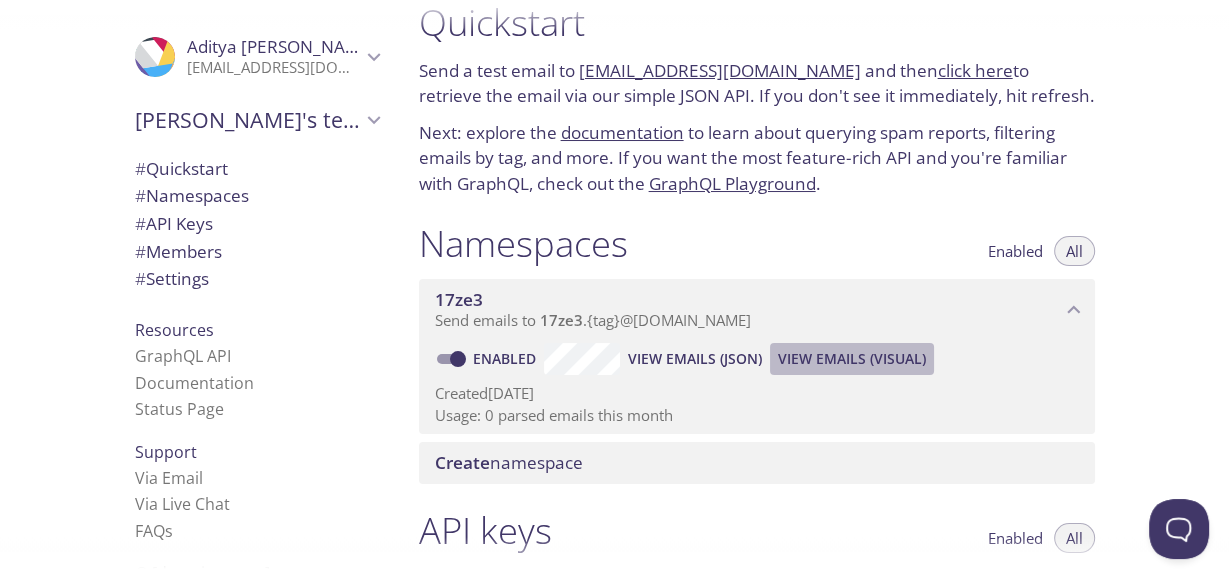 click on "View Emails (Visual)" at bounding box center [852, 359] 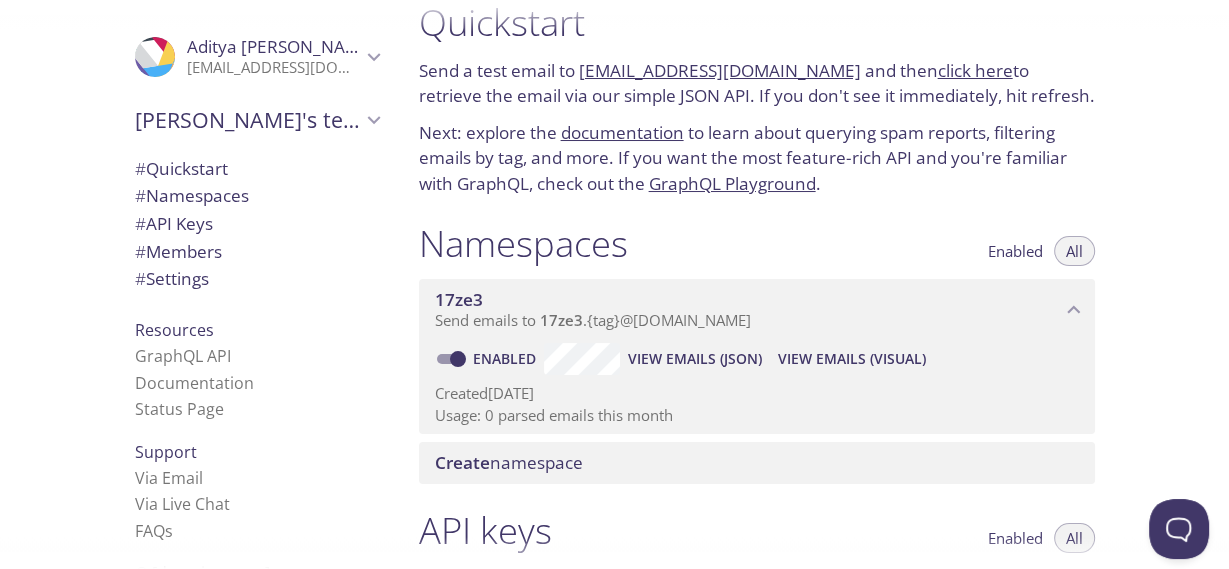 drag, startPoint x: 577, startPoint y: 74, endPoint x: 822, endPoint y: 77, distance: 245.01837 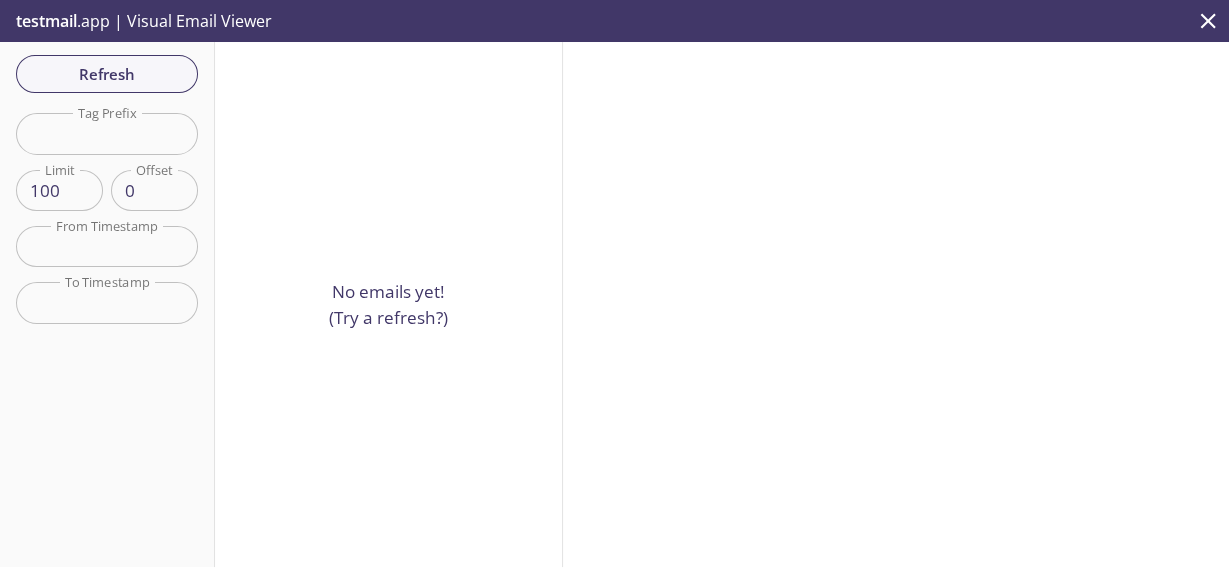 click on "No emails yet! (Try a refresh?)" at bounding box center (388, 304) 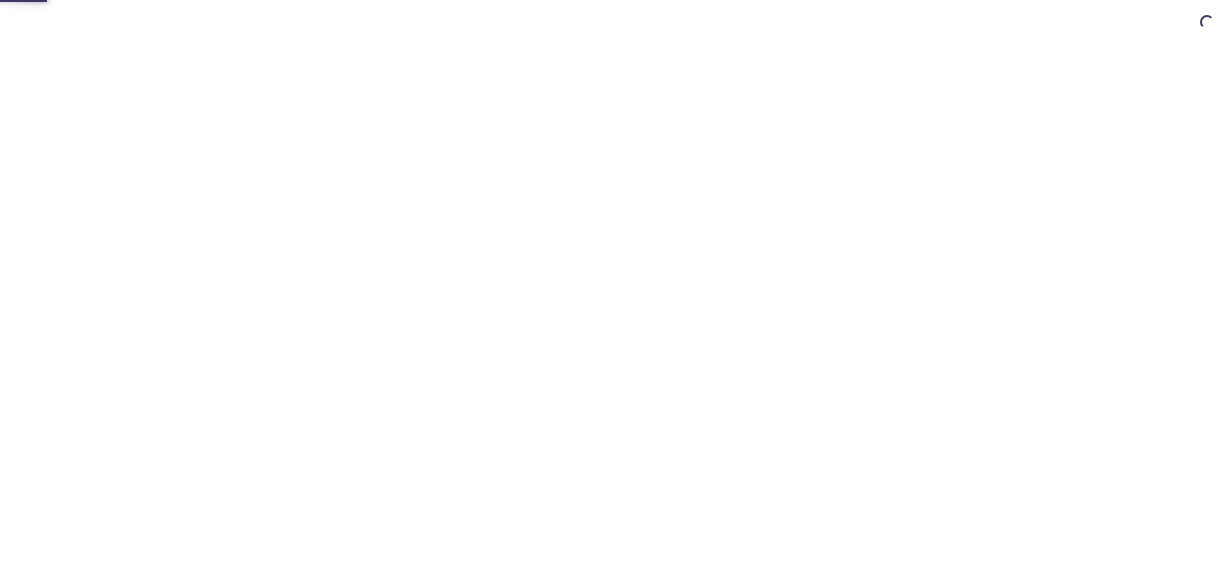 scroll, scrollTop: 0, scrollLeft: 0, axis: both 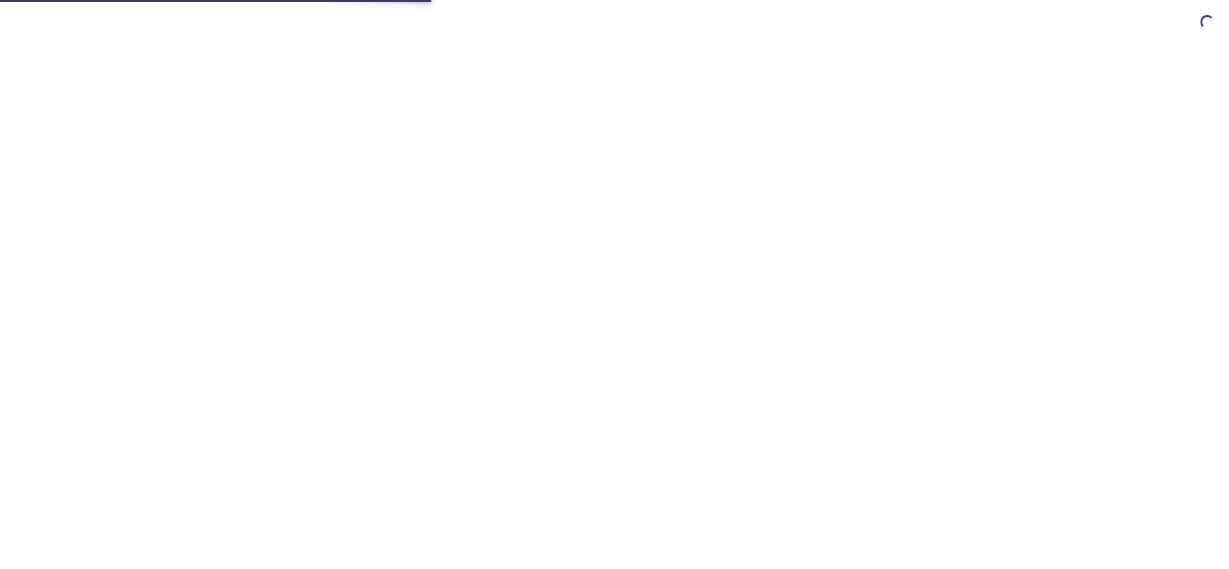 click at bounding box center (614, 0) 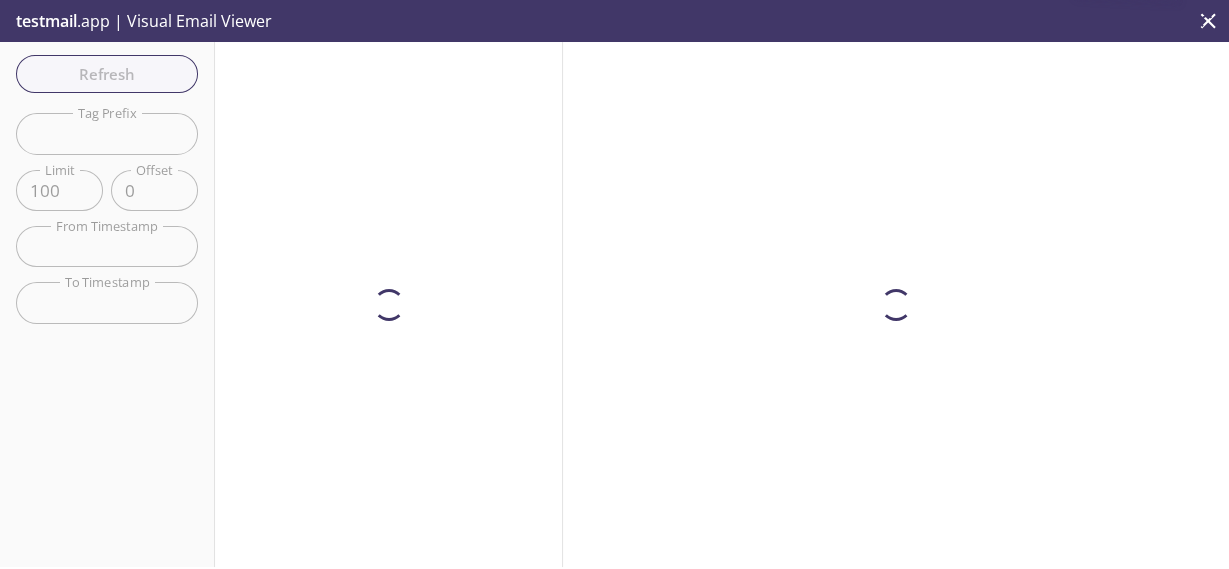 scroll, scrollTop: 0, scrollLeft: 0, axis: both 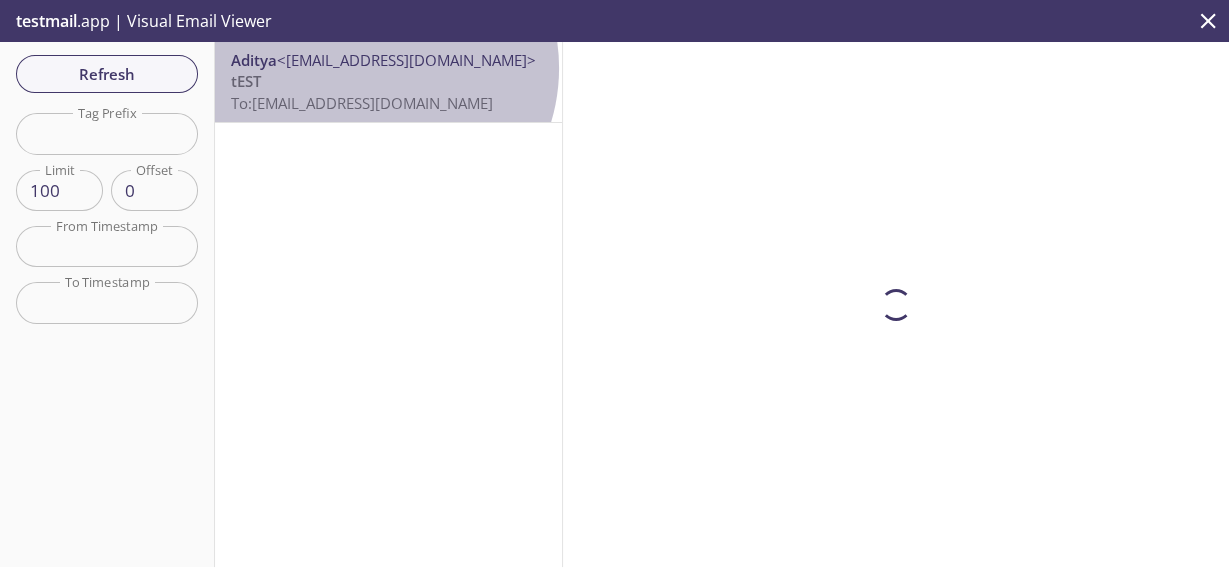 click on "<adityasharma131003@gmail.com>" at bounding box center [406, 60] 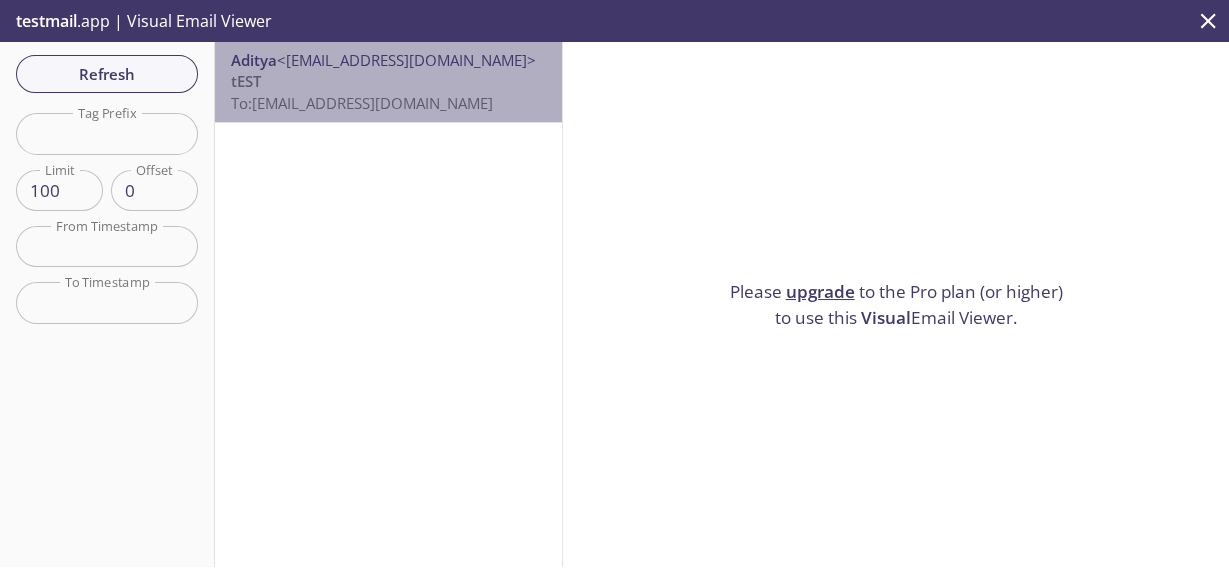click on "To:  17ze3.test@inbox.testmail.app" at bounding box center (362, 103) 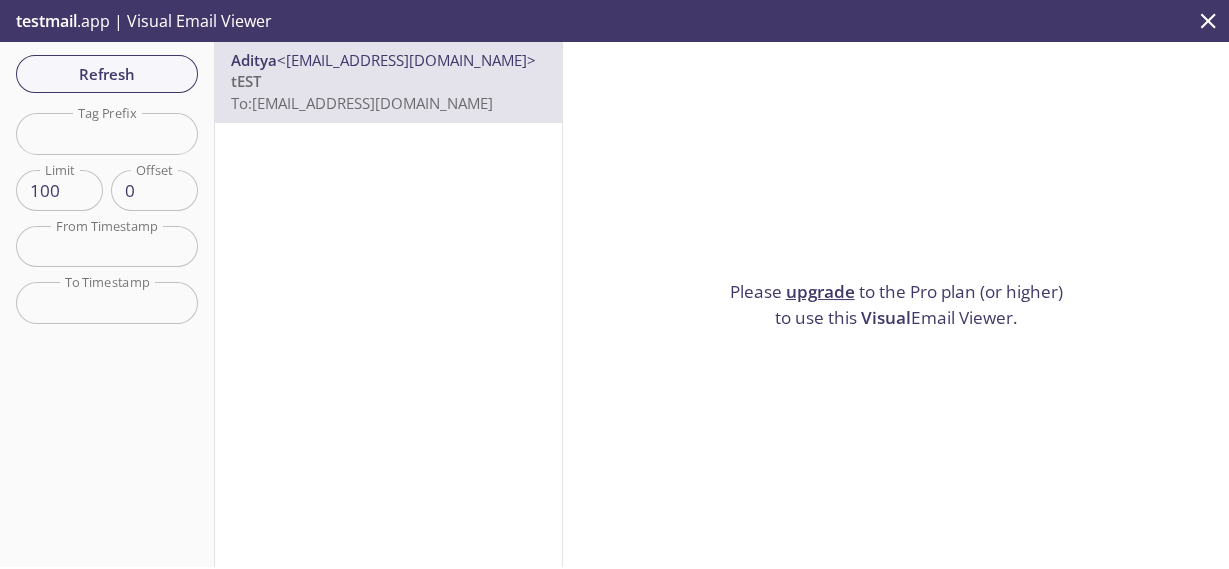 click on "testmail" at bounding box center [46, 21] 